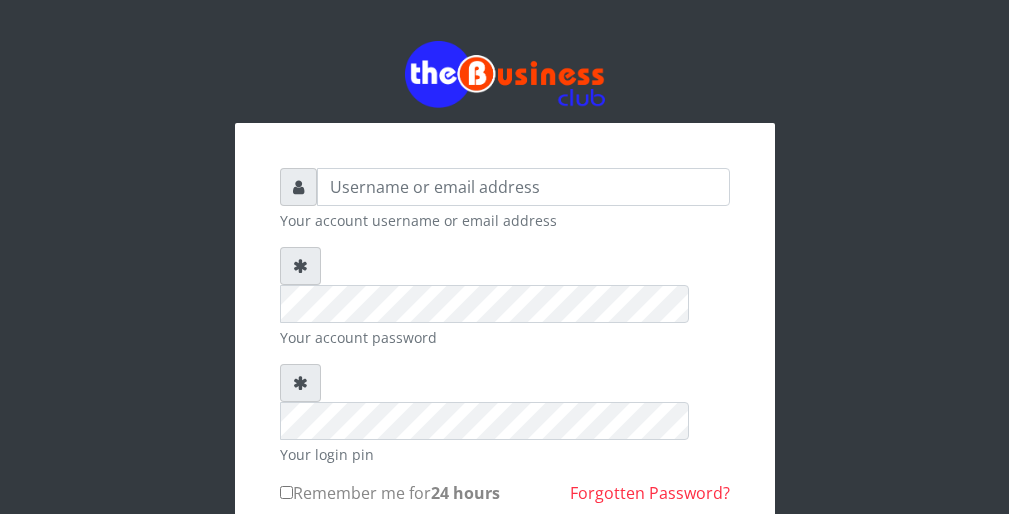 scroll, scrollTop: 0, scrollLeft: 0, axis: both 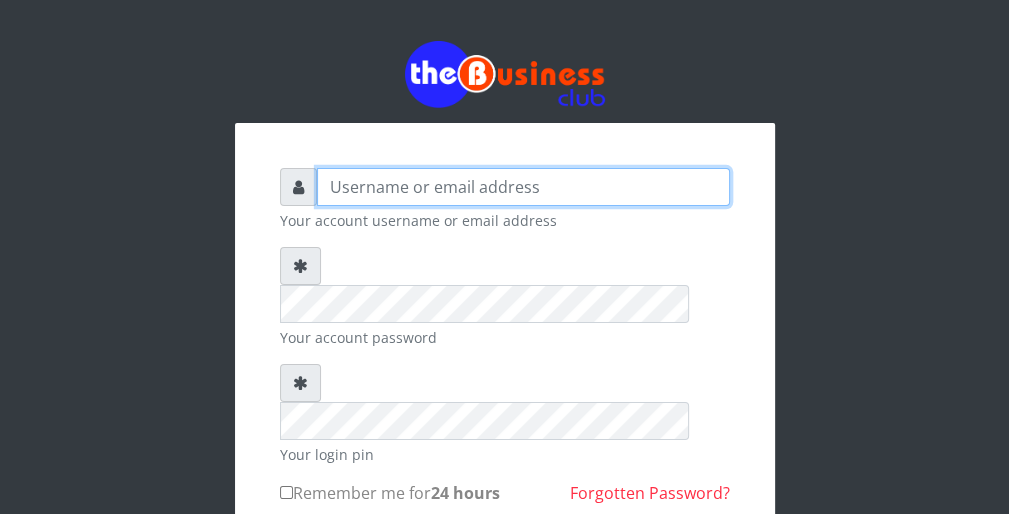 type on "wergbac8" 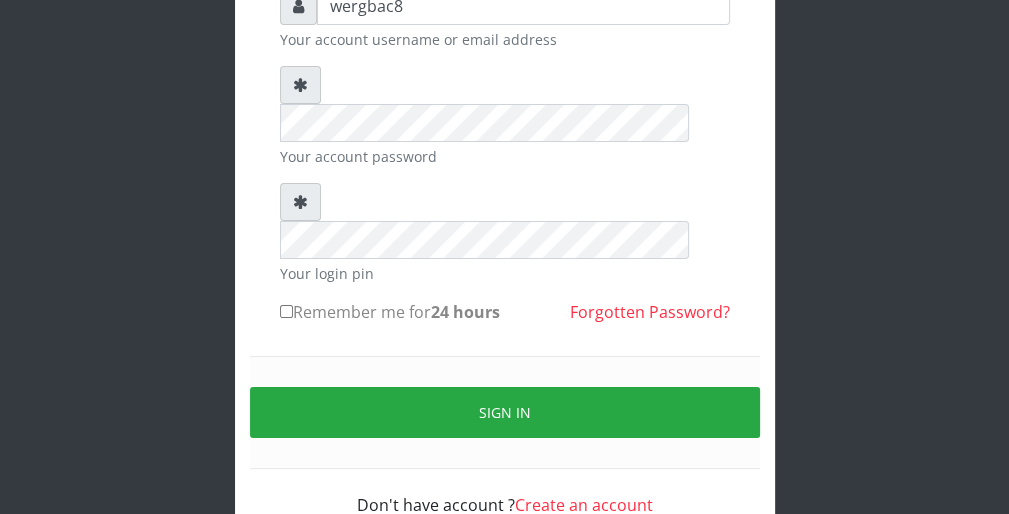 scroll, scrollTop: 184, scrollLeft: 0, axis: vertical 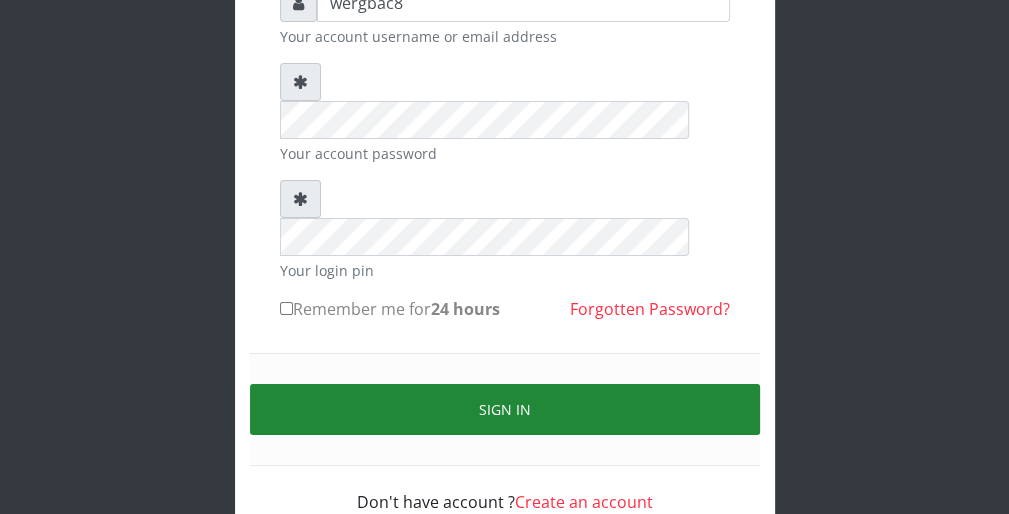 click on "Sign in" at bounding box center [505, 409] 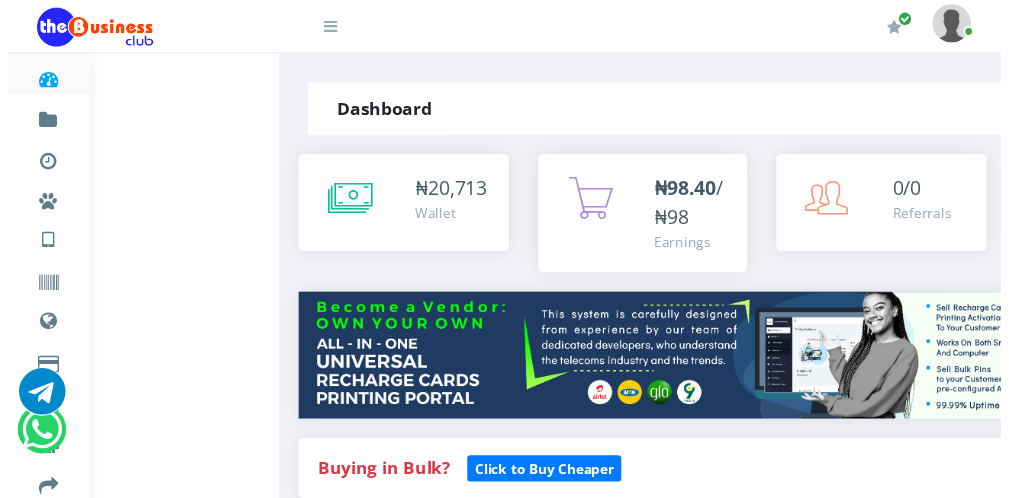scroll, scrollTop: 0, scrollLeft: 0, axis: both 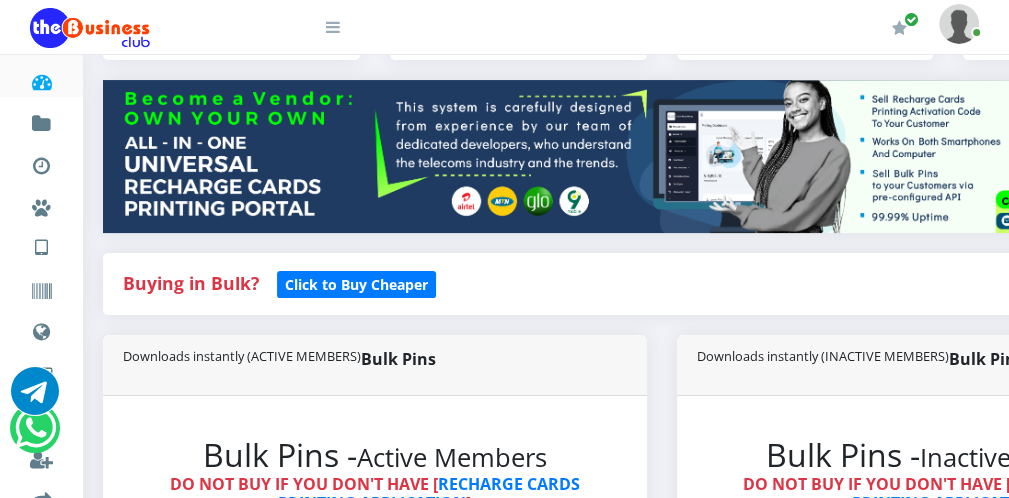 click on "Dashboard
Fund wallet  [ 20,713.29 ]
Transactions
Miscellaneous Payments
AIRTIME & DATA
VTU
Nigerian VTU
International VTU
Vouchers
Data
Shared Data
Data Bundle
TRADE" at bounding box center (504, 2115) 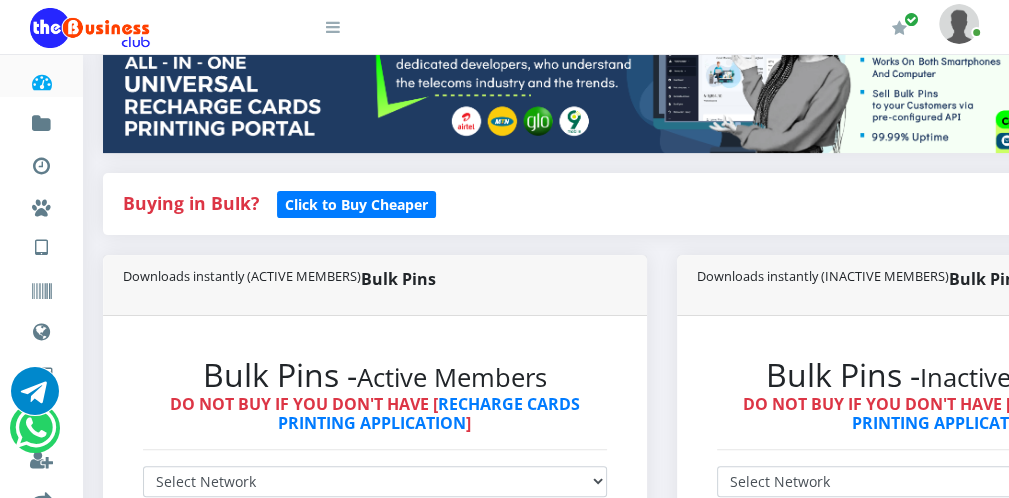 scroll, scrollTop: 0, scrollLeft: 0, axis: both 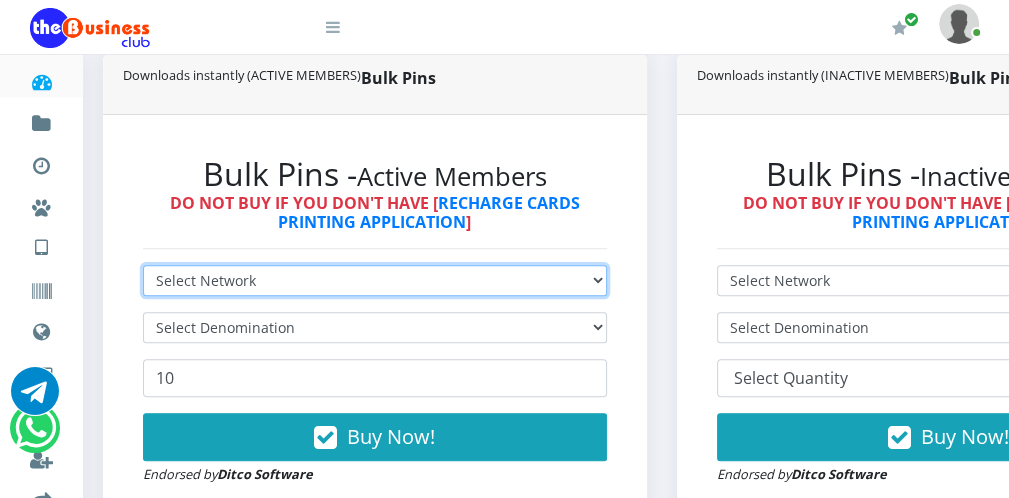 click on "Select Network
MTN
Globacom
9Mobile
Airtel" at bounding box center [375, 280] 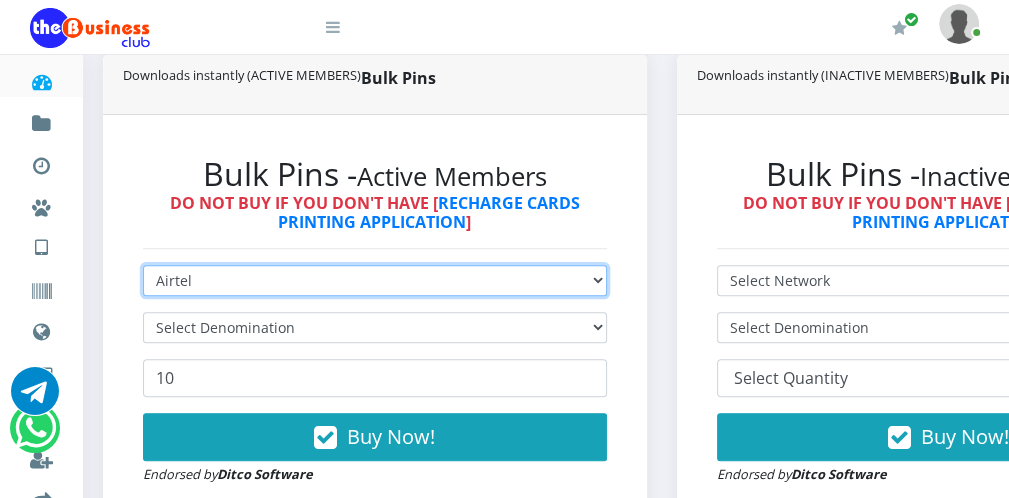 click on "Select Network
MTN
Globacom
9Mobile
Airtel" at bounding box center (375, 280) 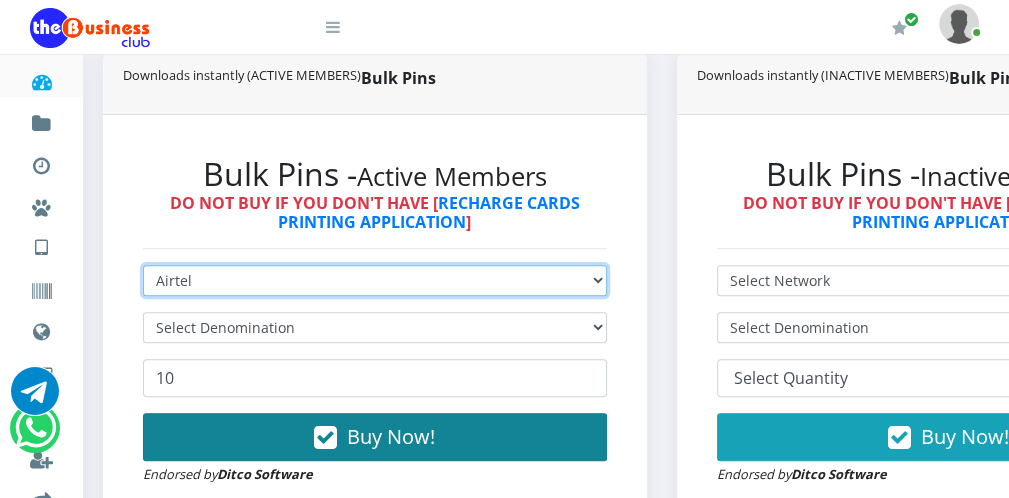 type 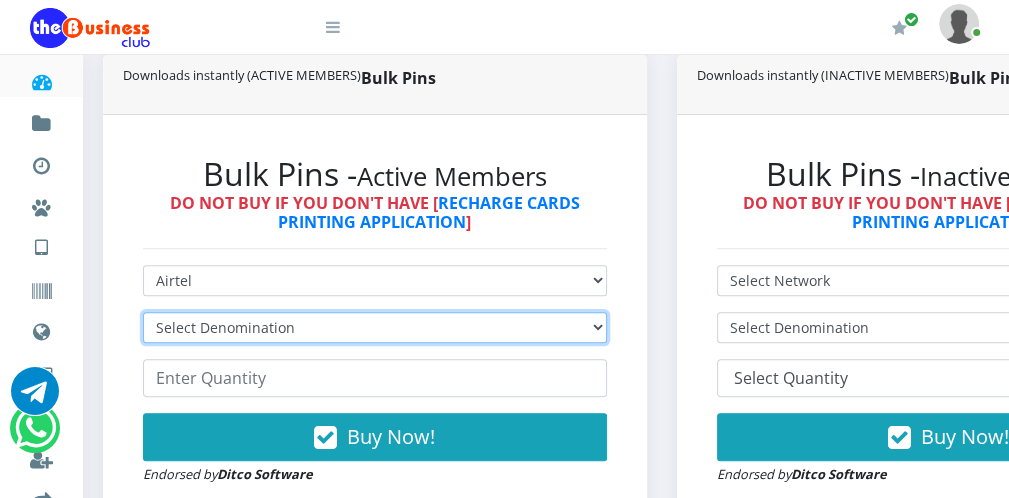 click on "Select Denomination Airtel NGN100 - ₦96.38 Airtel NGN200 - ₦192.76 Airtel NGN500 - ₦481.90 Airtel NGN1000 - ₦963.80" at bounding box center (375, 327) 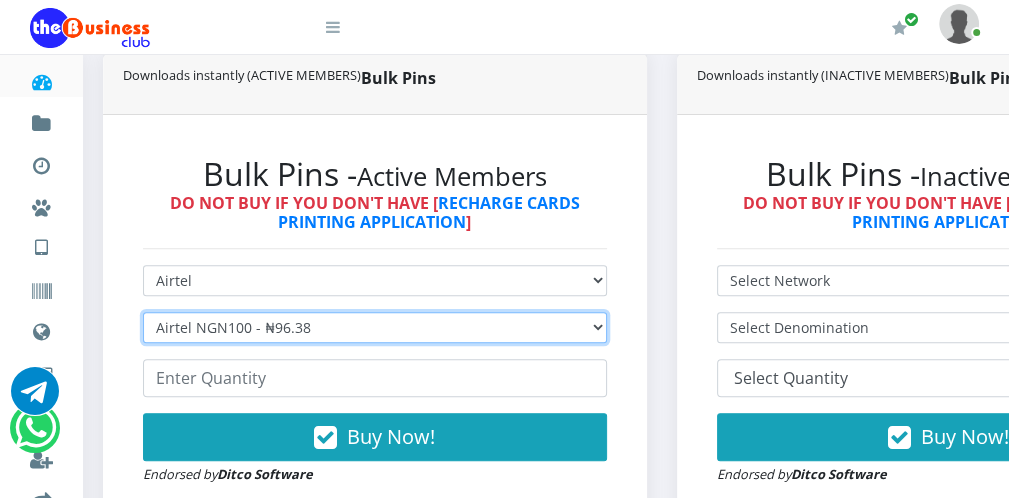 click on "Select Denomination Airtel NGN100 - ₦96.38 Airtel NGN200 - ₦192.76 Airtel NGN500 - ₦481.90 Airtel NGN1000 - ₦963.80" at bounding box center [375, 327] 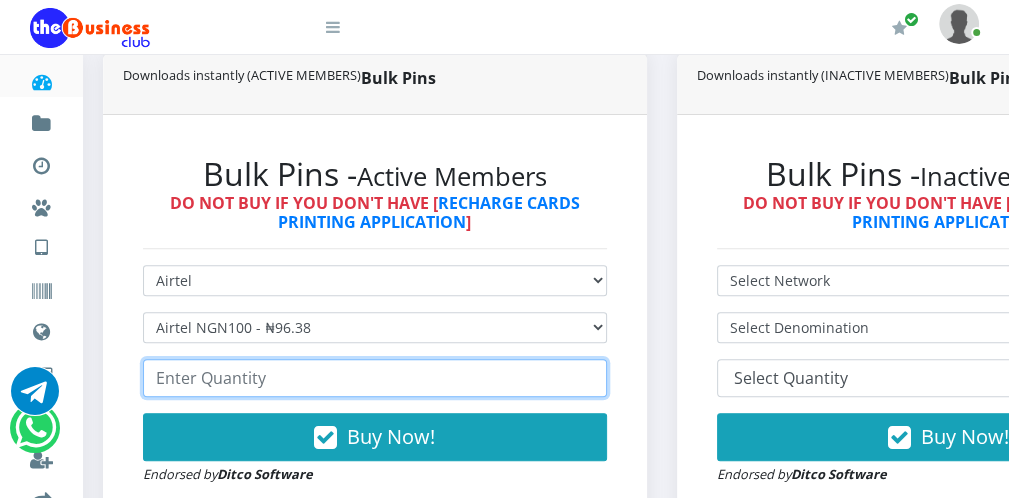 click at bounding box center (375, 378) 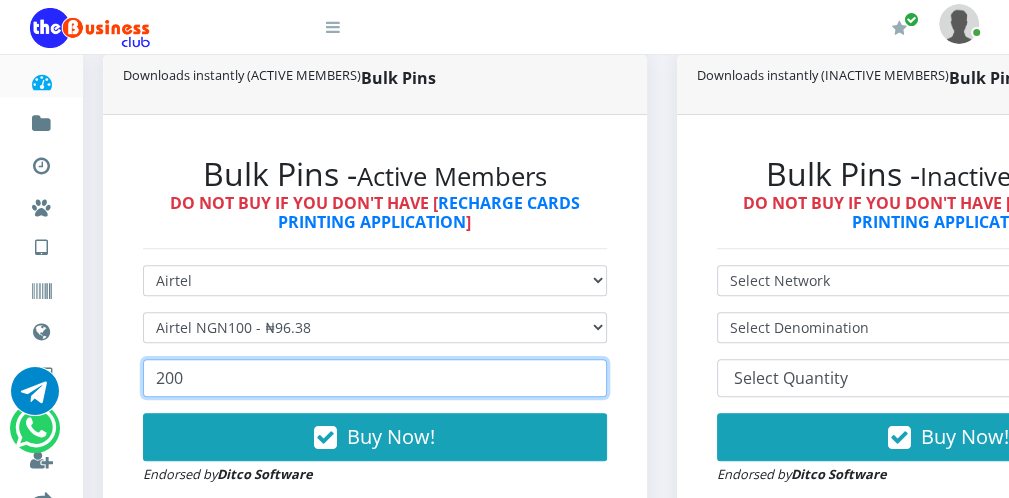 type on "200" 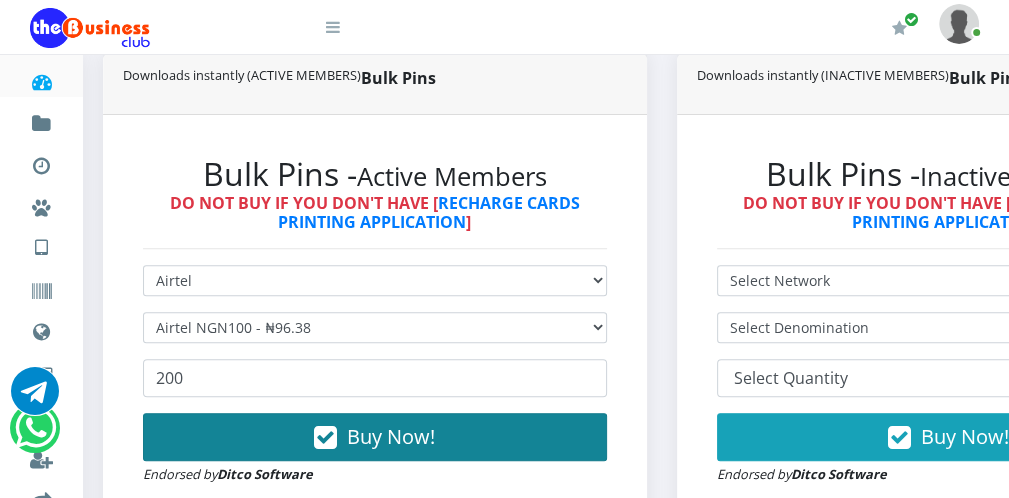 click on "Buy Now!" at bounding box center [375, 437] 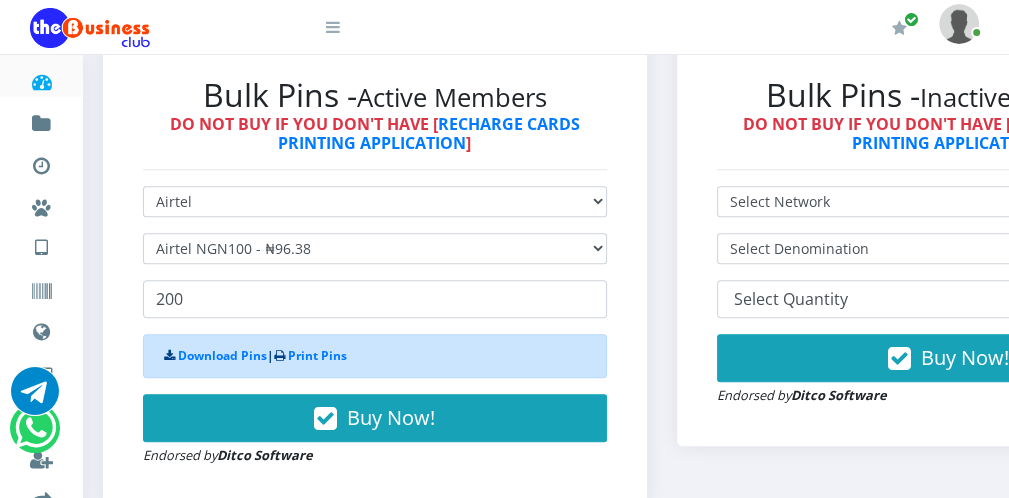 scroll, scrollTop: 560, scrollLeft: 0, axis: vertical 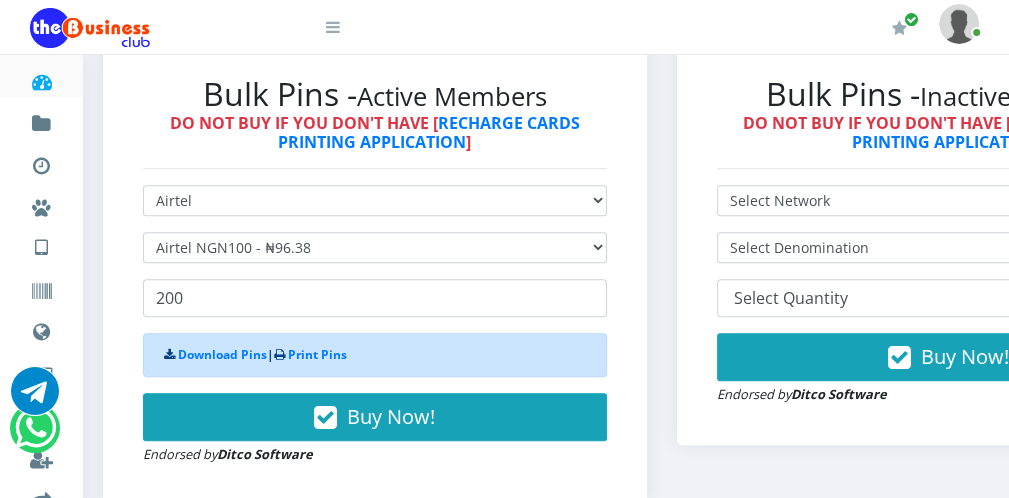 click at bounding box center [333, 27] 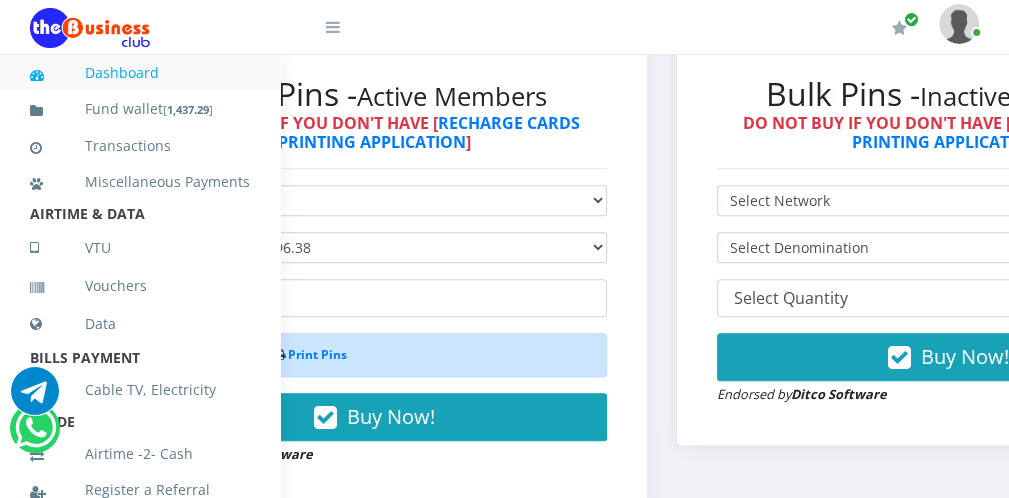 scroll, scrollTop: 436, scrollLeft: 0, axis: vertical 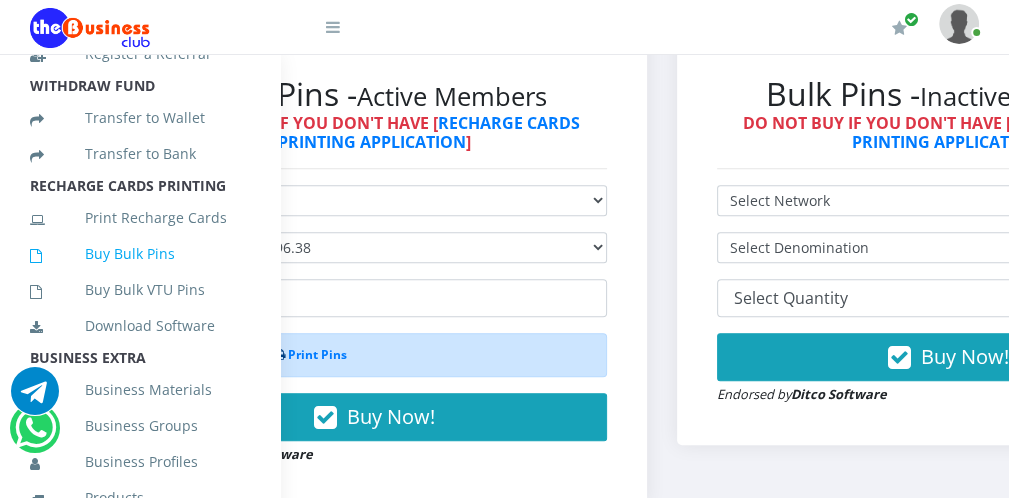 click on "Buy Bulk Pins" at bounding box center [140, 254] 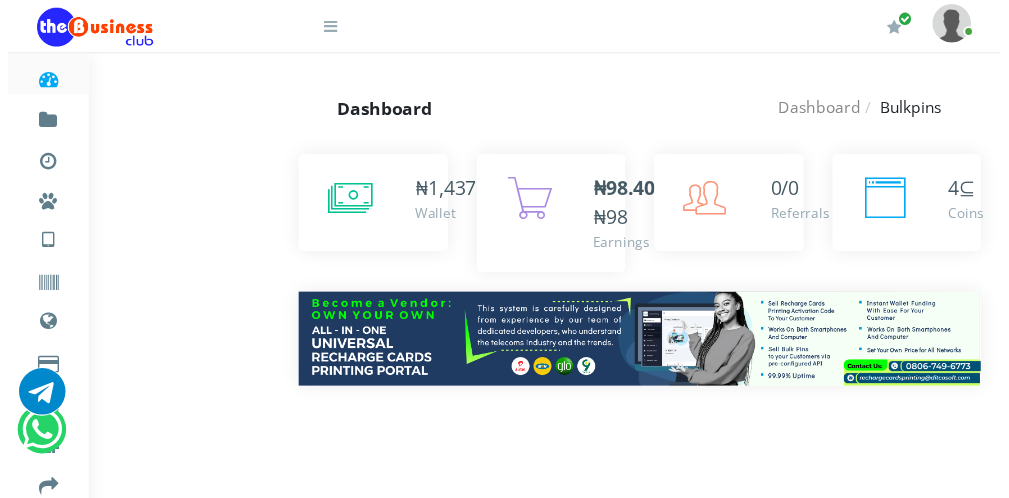scroll, scrollTop: 0, scrollLeft: 0, axis: both 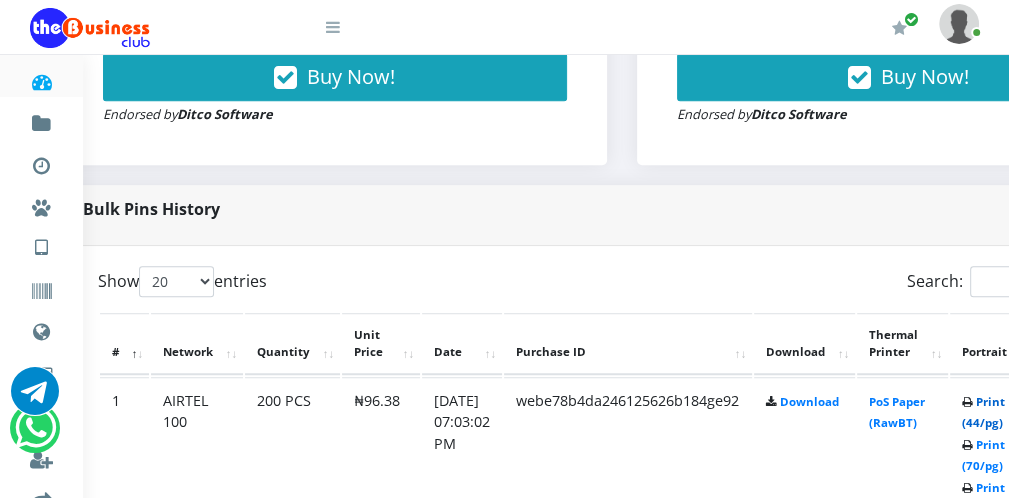 click on "Print (44/pg)" at bounding box center [983, 412] 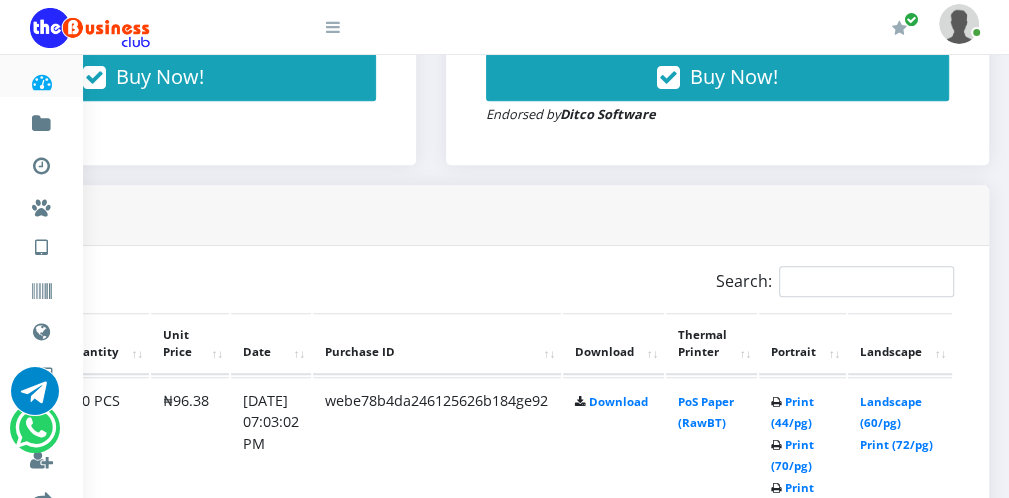 scroll, scrollTop: 0, scrollLeft: 0, axis: both 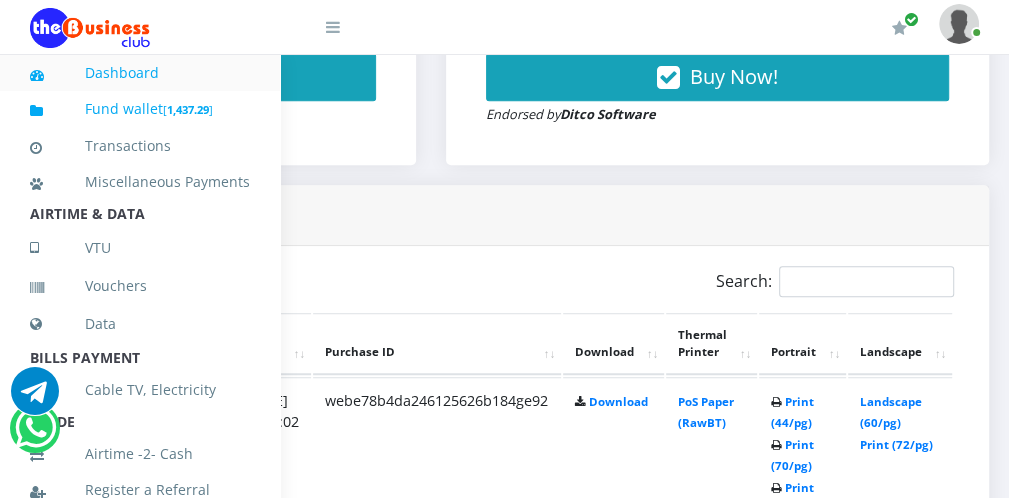 click on "1,437.29" at bounding box center (188, 109) 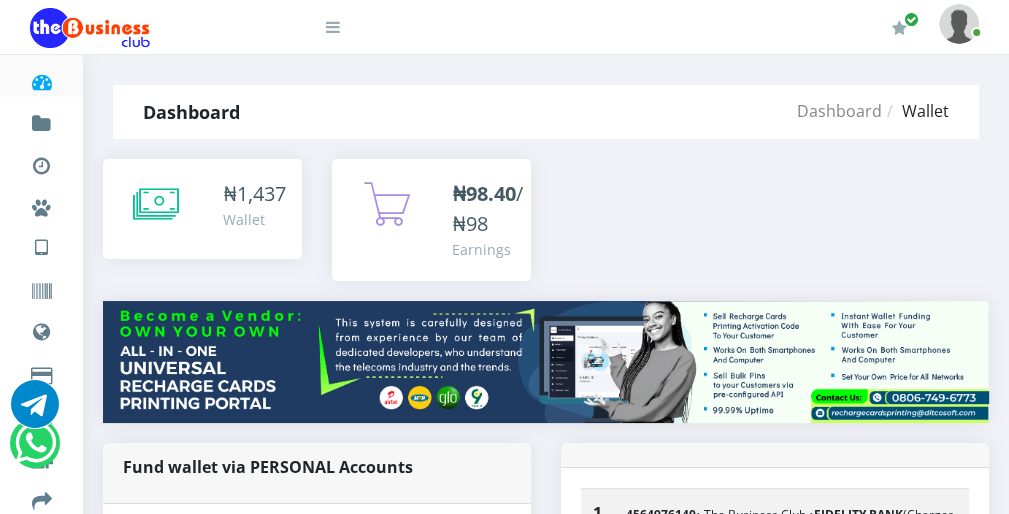 scroll, scrollTop: 0, scrollLeft: 0, axis: both 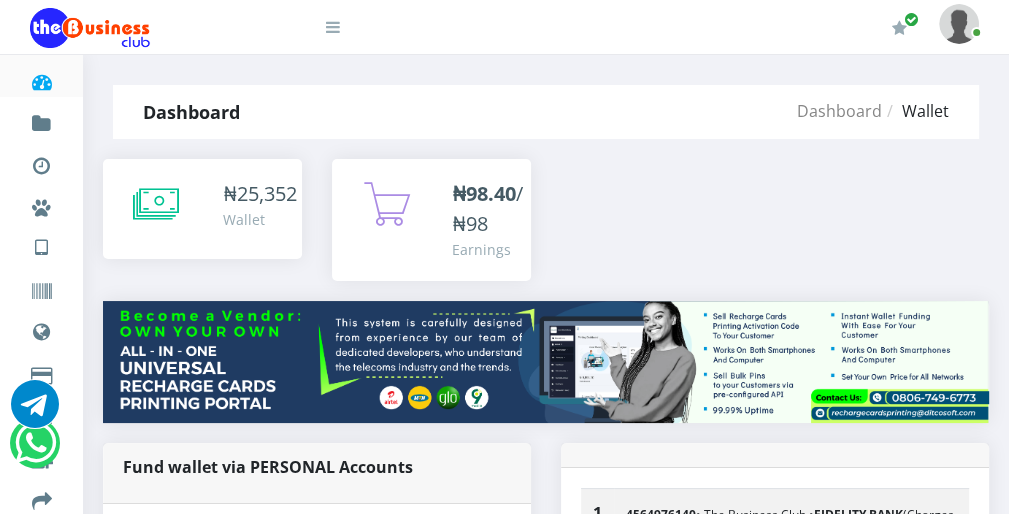click at bounding box center [333, 27] 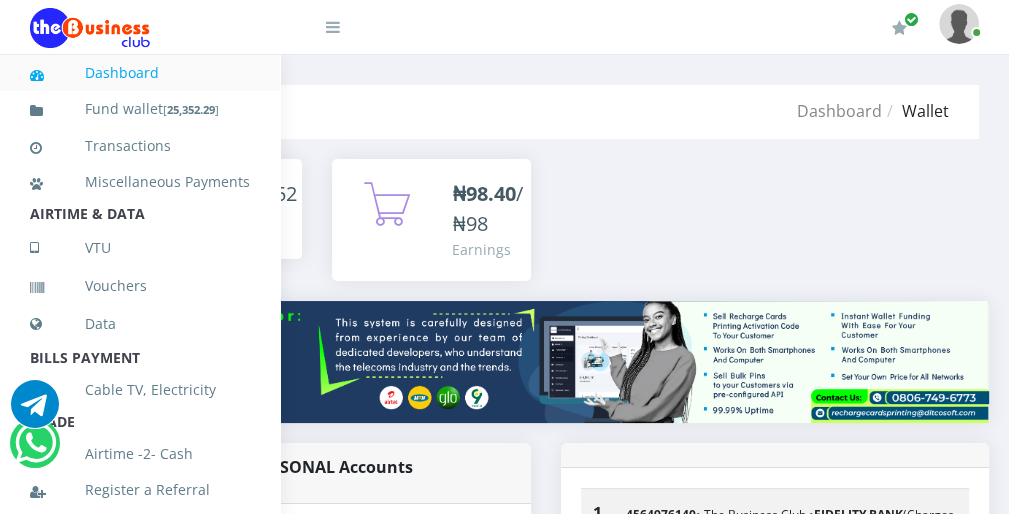 scroll, scrollTop: 436, scrollLeft: 0, axis: vertical 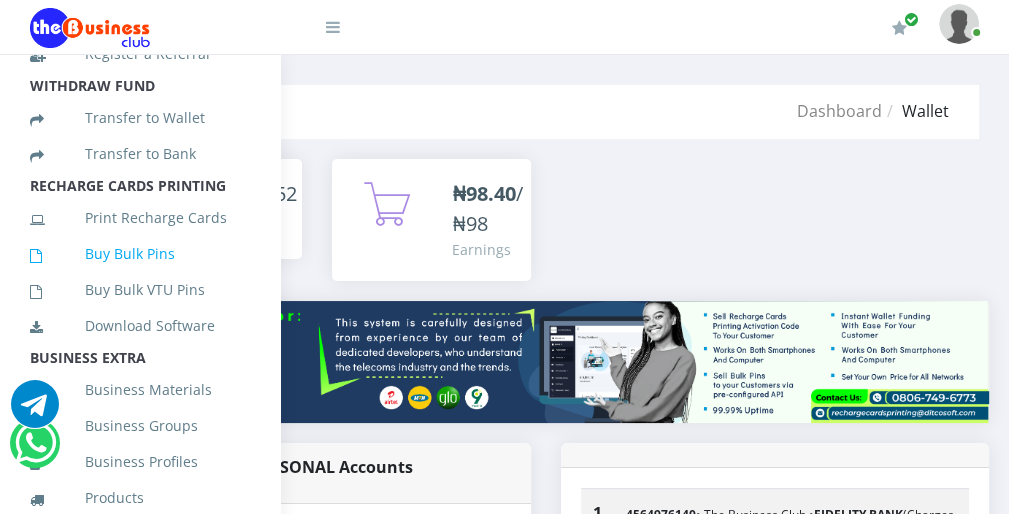 click on "Buy Bulk Pins" at bounding box center [140, 254] 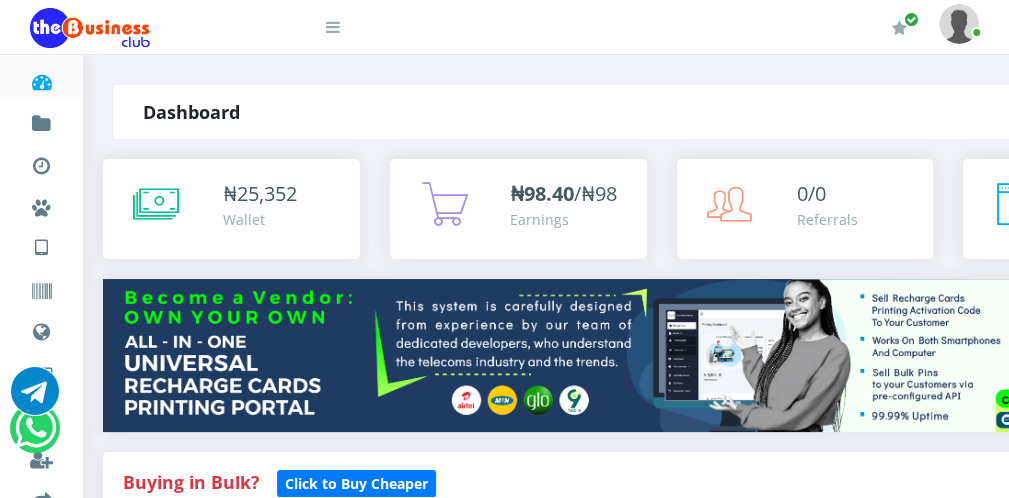 scroll, scrollTop: 0, scrollLeft: 0, axis: both 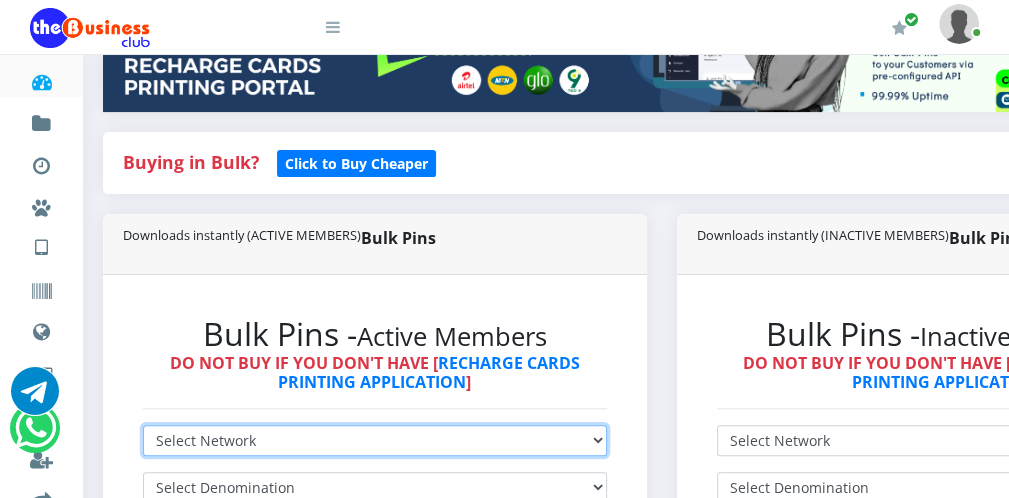 click on "Select Network
MTN
Globacom
9Mobile
Airtel" at bounding box center [375, 440] 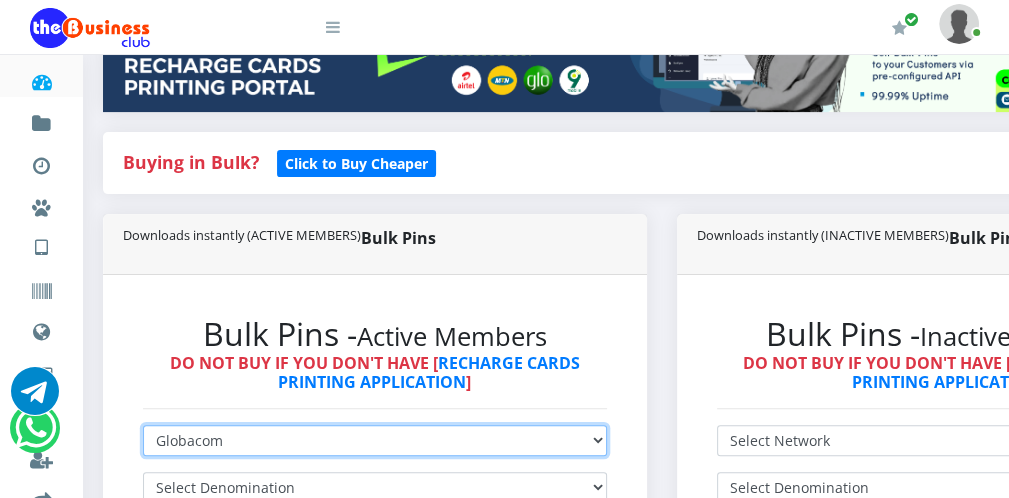 click on "Select Network
MTN
Globacom
9Mobile
Airtel" at bounding box center [375, 440] 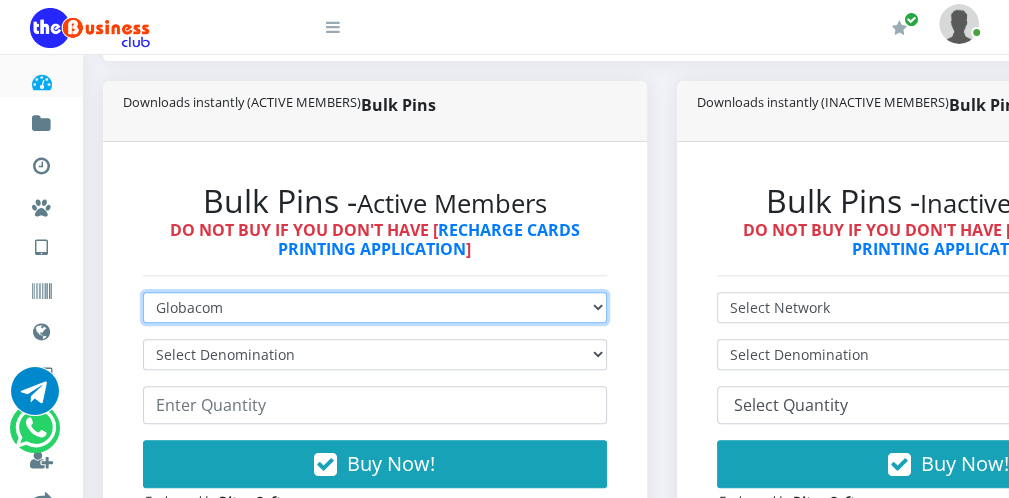 scroll, scrollTop: 480, scrollLeft: 0, axis: vertical 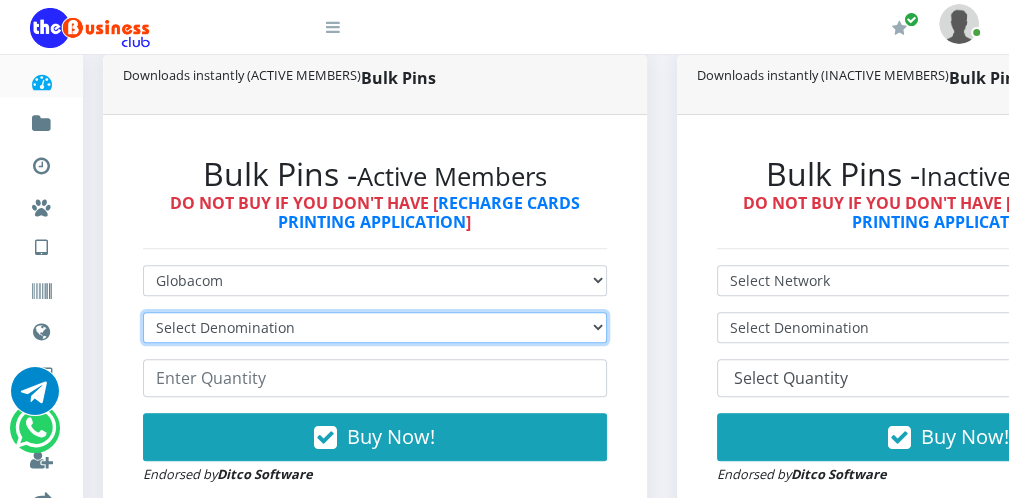 click on "Select Denomination Glo NGN100 - ₦96.55 Glo NGN200 - ₦193.10 Glo NGN500 - ₦482.75 Glo NGN1000 - ₦965.50" at bounding box center (375, 327) 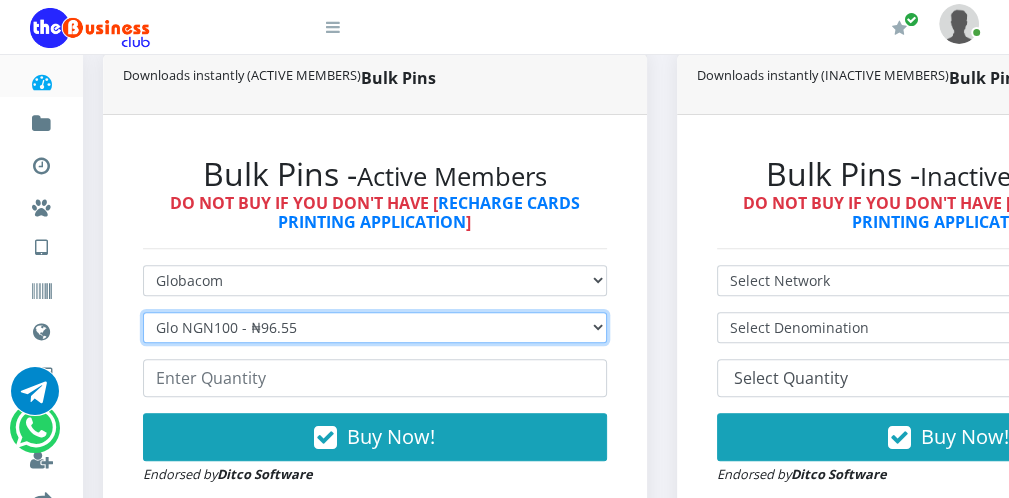 click on "Select Denomination Glo NGN100 - ₦96.55 Glo NGN200 - ₦193.10 Glo NGN500 - ₦482.75 Glo NGN1000 - ₦965.50" at bounding box center [375, 327] 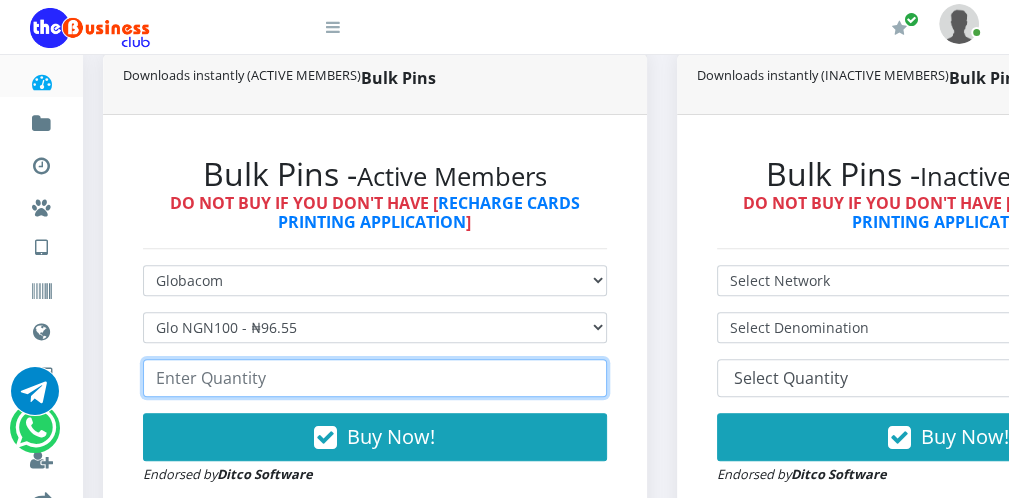 click at bounding box center [375, 378] 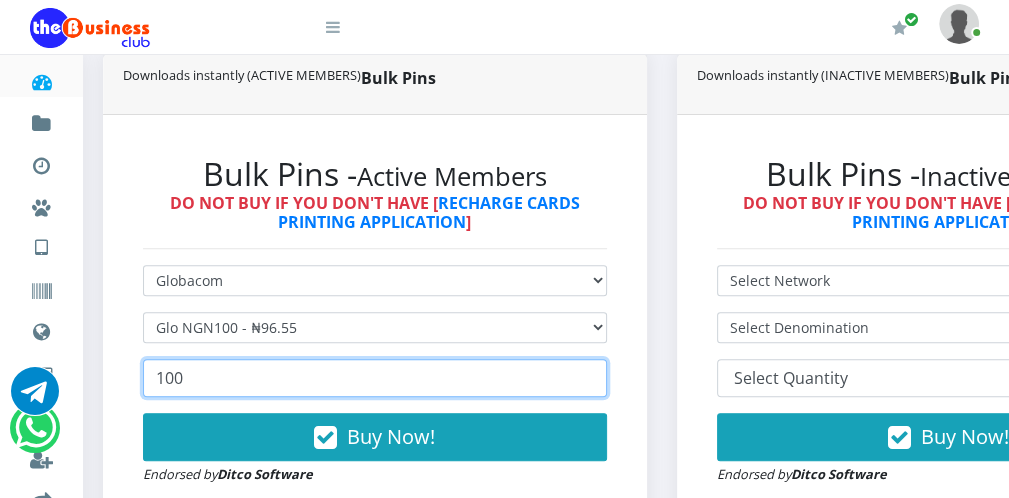 type on "100" 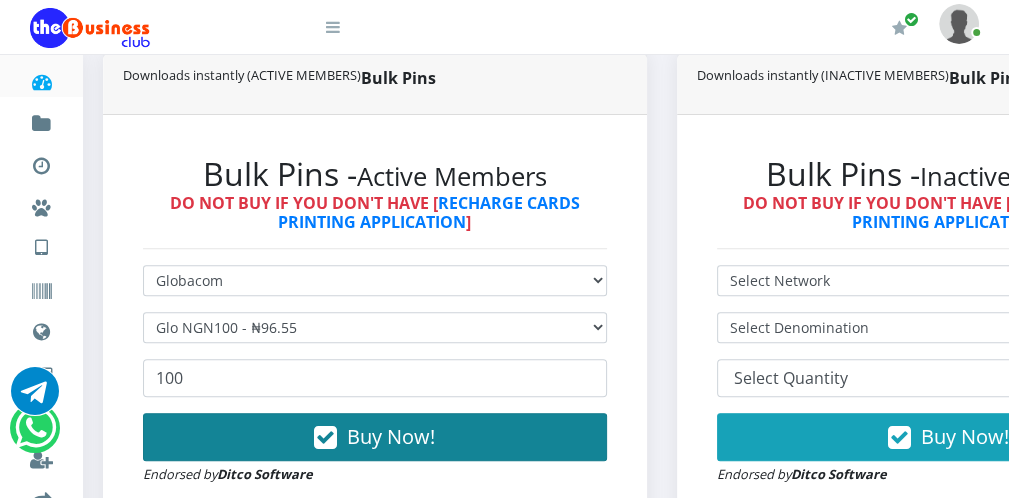 click on "Buy Now!" at bounding box center [375, 437] 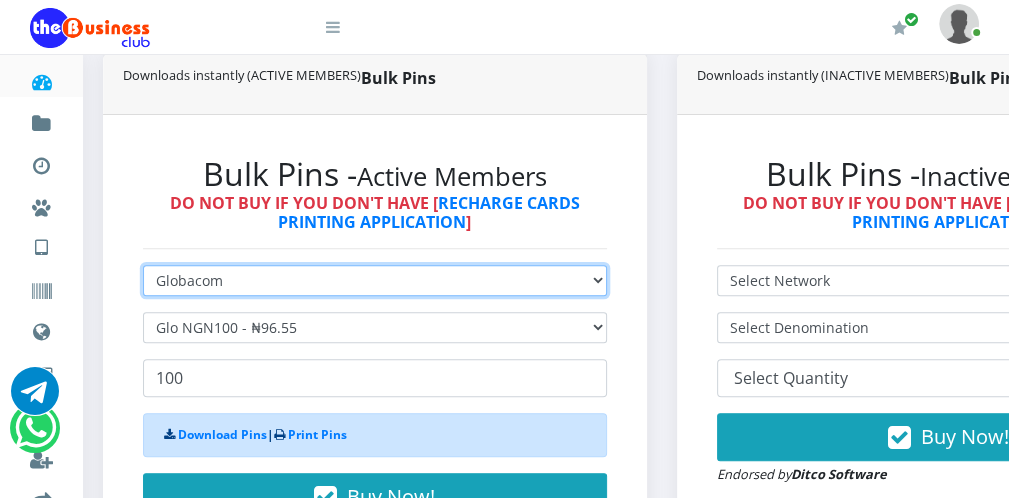 click on "Select Network
MTN
Globacom
9Mobile
Airtel" at bounding box center (375, 280) 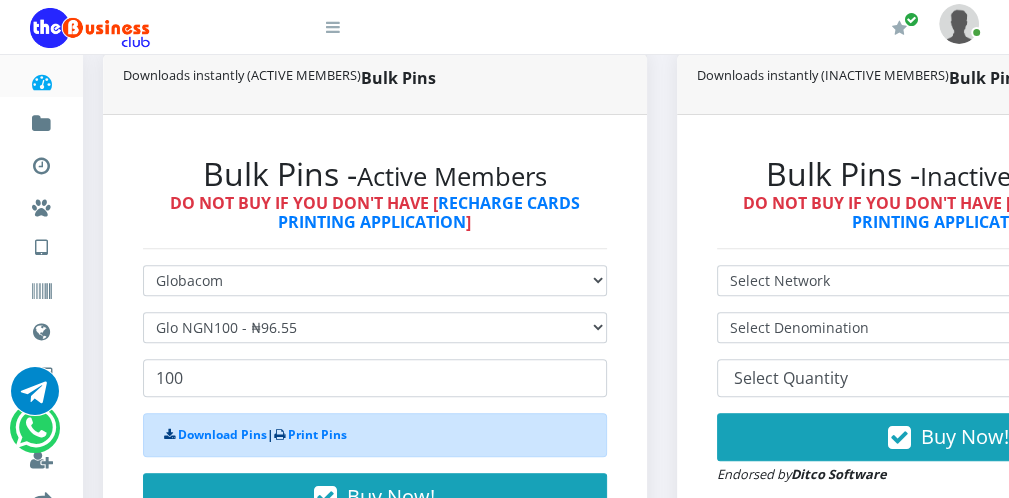 click at bounding box center (333, 27) 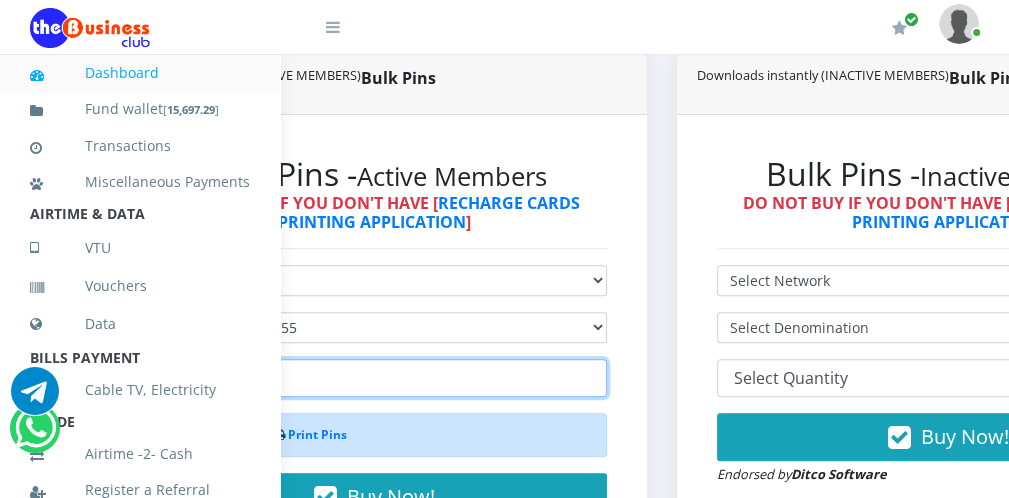 click on "100" at bounding box center (375, 378) 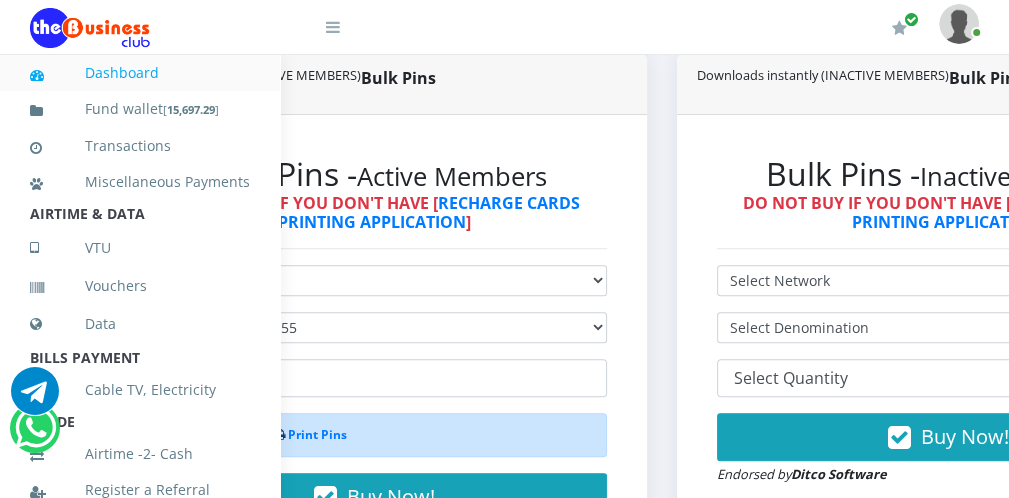 click at bounding box center (333, 27) 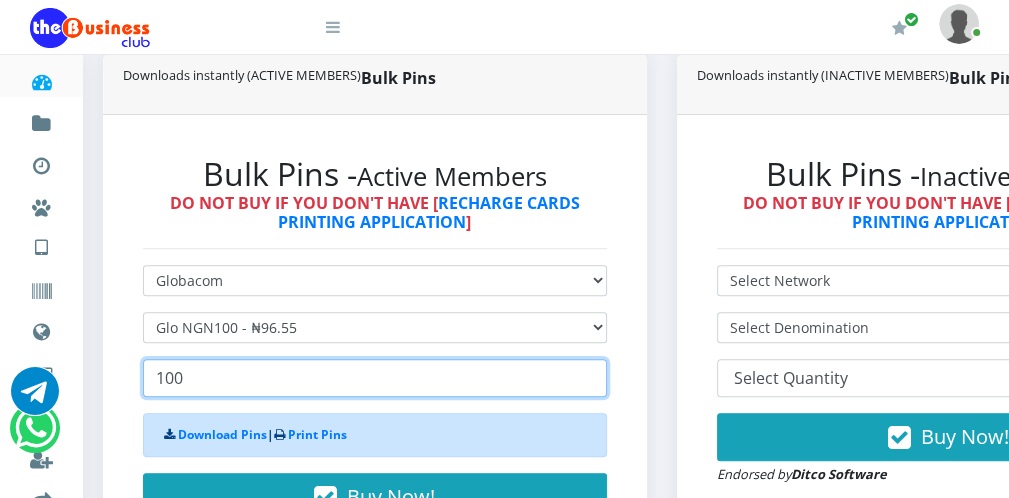 click on "100" at bounding box center [375, 378] 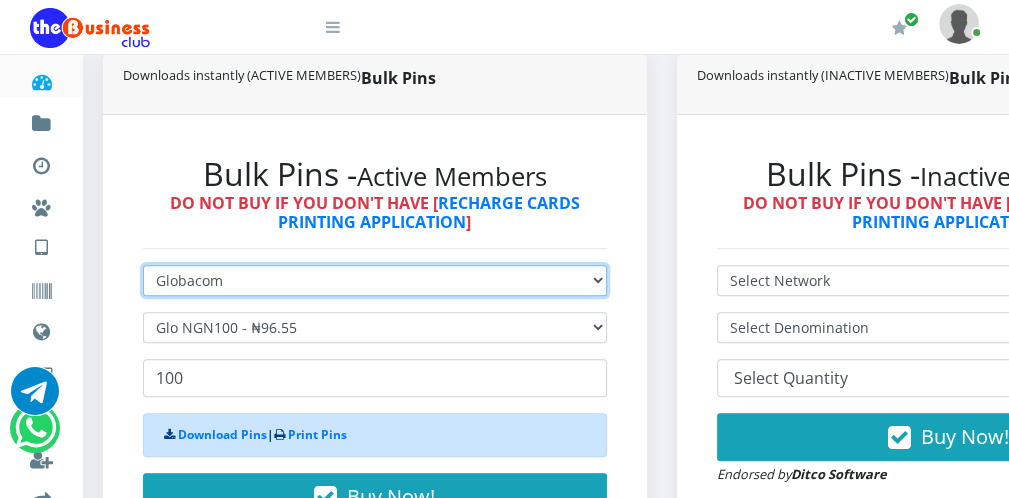 click on "Select Network
MTN
Globacom
9Mobile
Airtel" at bounding box center (375, 280) 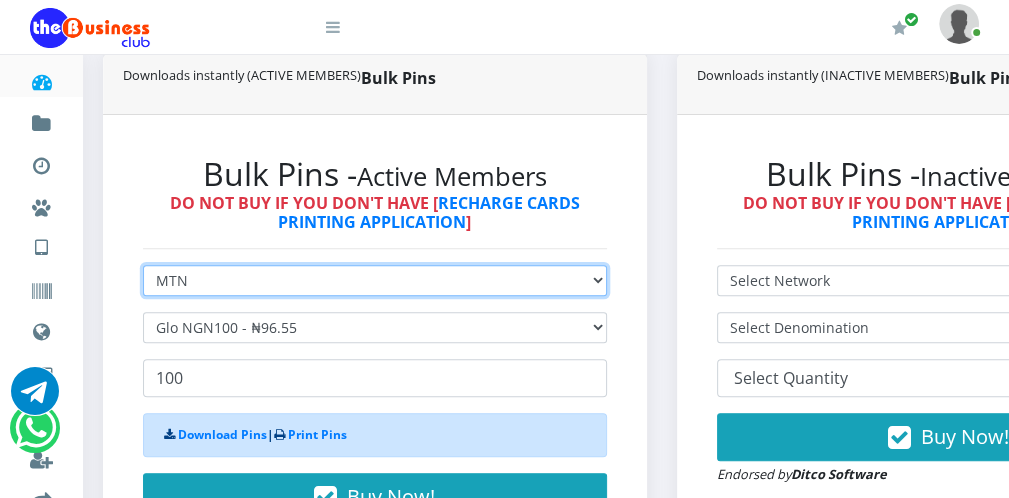 click on "Select Network
MTN
Globacom
9Mobile
Airtel" at bounding box center [375, 280] 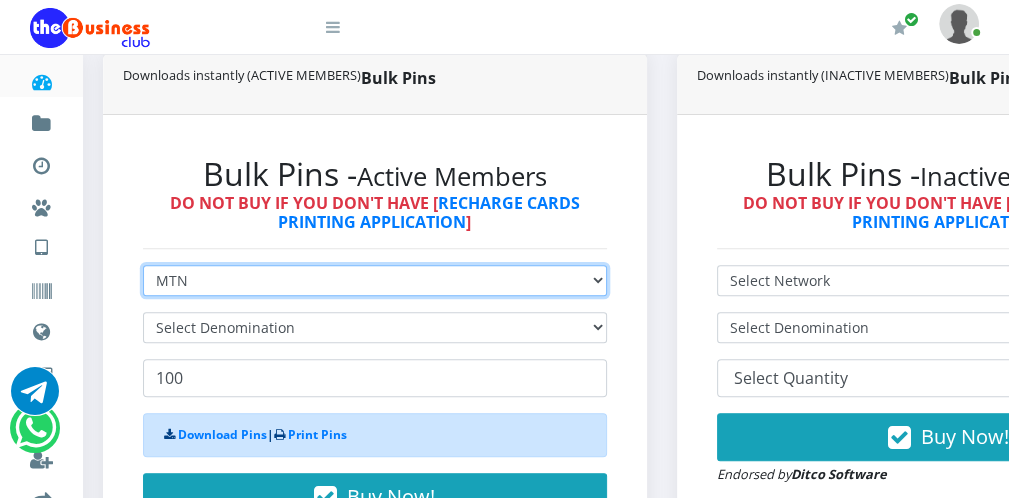 type 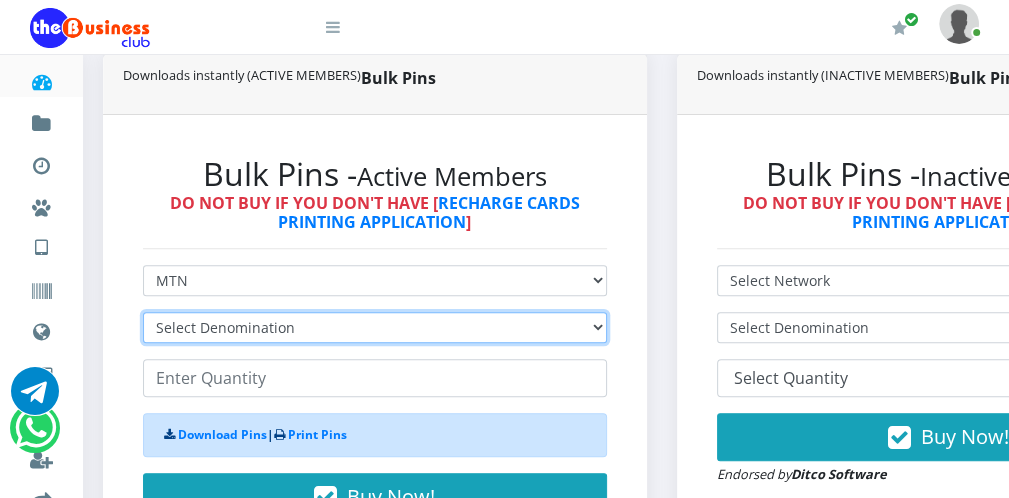 click on "Select Denomination MTN NGN100 - ₦96.99 MTN NGN200 - ₦193.98 MTN NGN400 - ₦387.96 MTN NGN500 - ₦484.95 MTN NGN1000 - ₦969.90 MTN NGN1500 - ₦1,454.85" at bounding box center (375, 327) 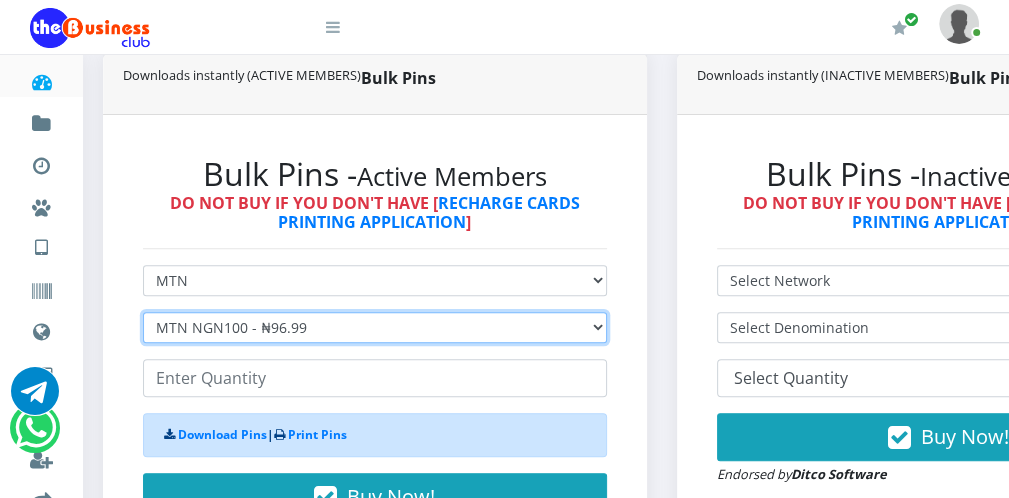 click on "Select Denomination MTN NGN100 - ₦96.99 MTN NGN200 - ₦193.98 MTN NGN400 - ₦387.96 MTN NGN500 - ₦484.95 MTN NGN1000 - ₦969.90 MTN NGN1500 - ₦1,454.85" at bounding box center (375, 327) 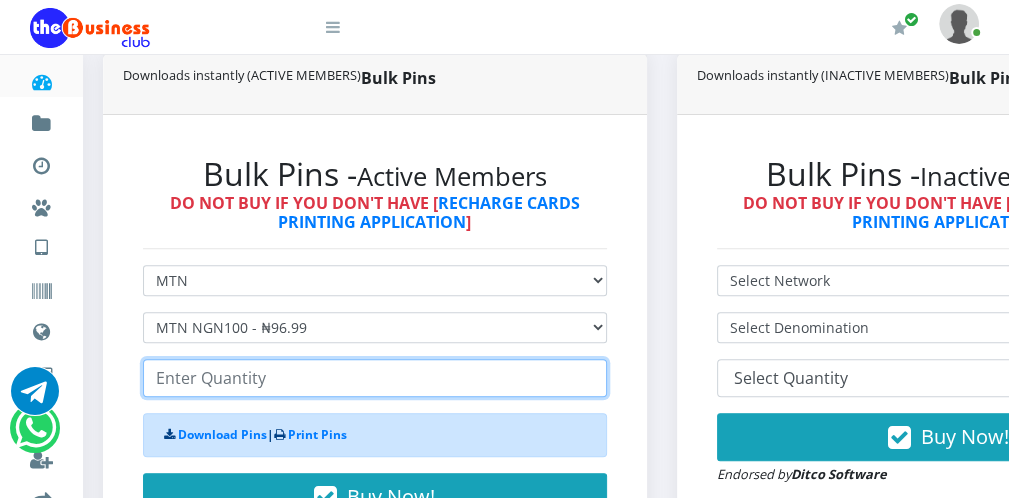 click at bounding box center [375, 378] 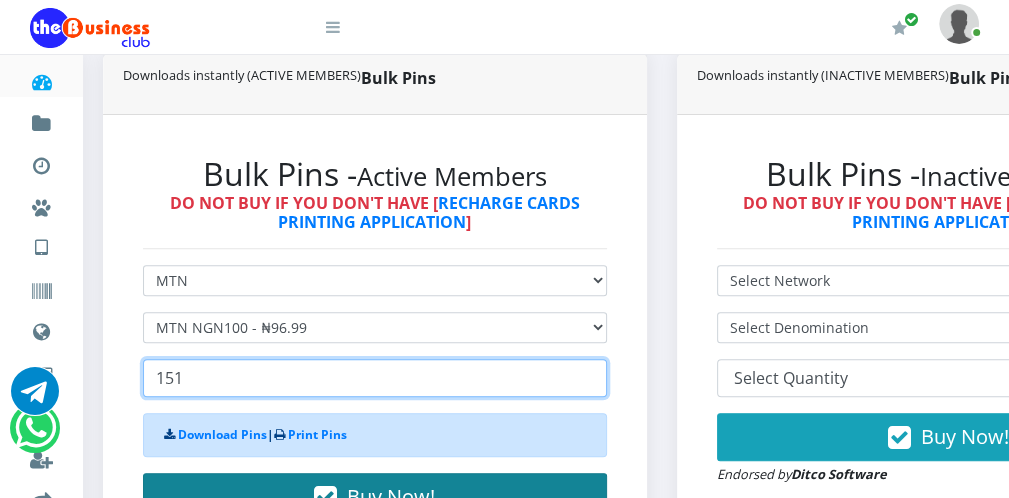 type on "151" 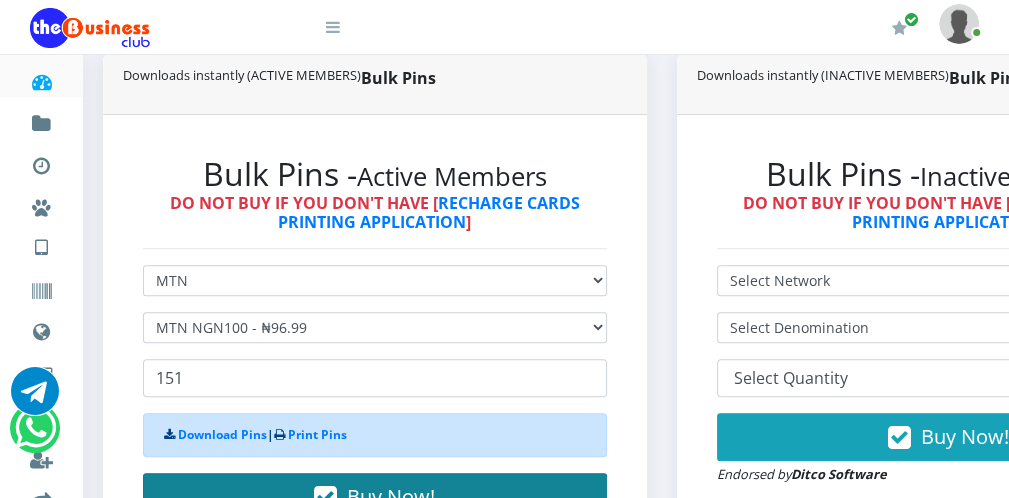 click on "Buy Now!" at bounding box center [375, 497] 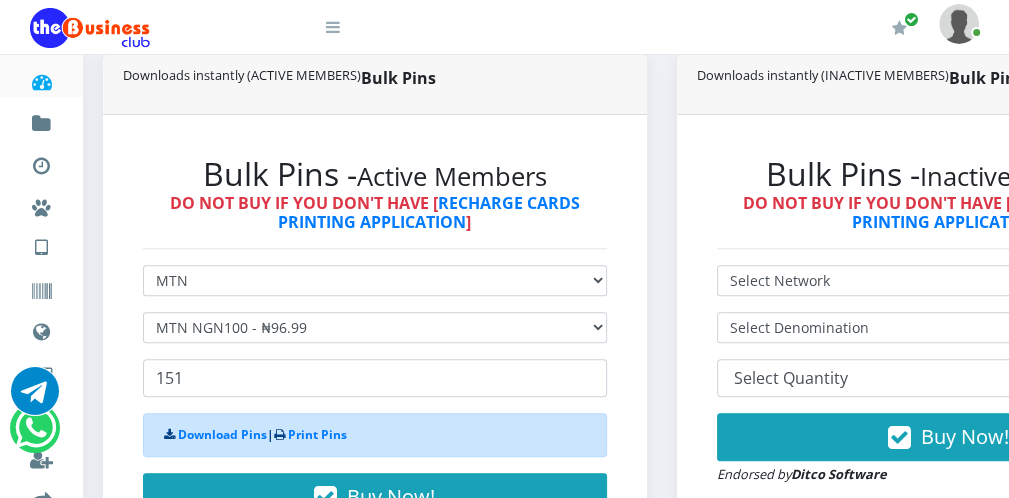 click at bounding box center (333, 27) 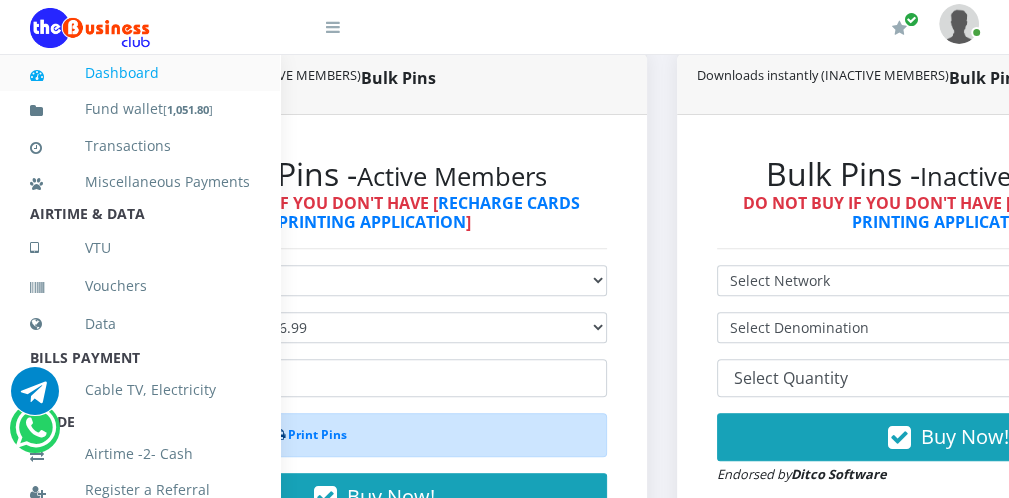 scroll, scrollTop: 436, scrollLeft: 0, axis: vertical 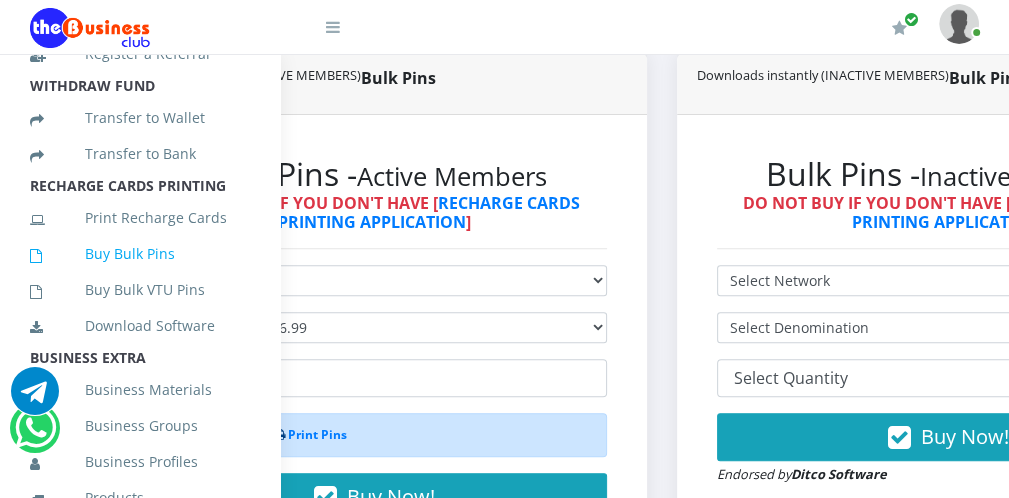 click on "Buy Bulk Pins" at bounding box center (140, 254) 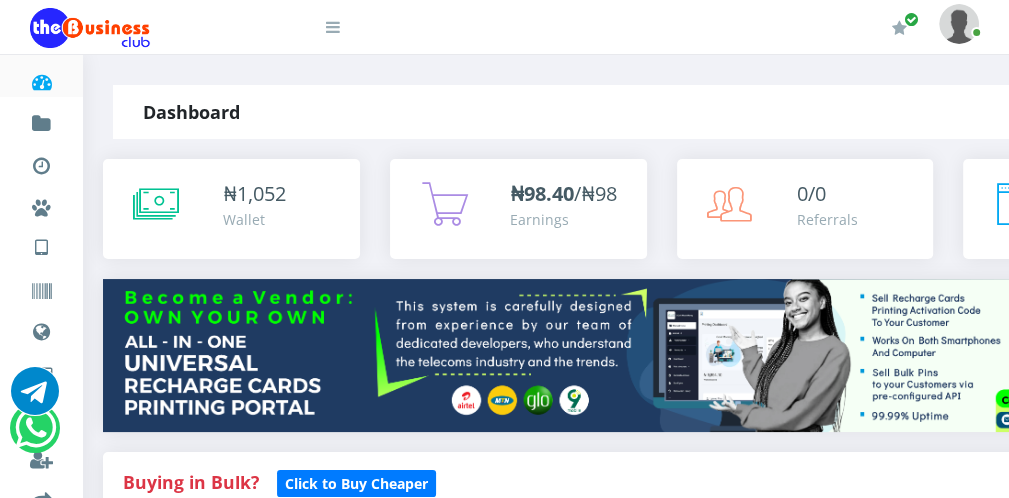 scroll, scrollTop: 0, scrollLeft: 0, axis: both 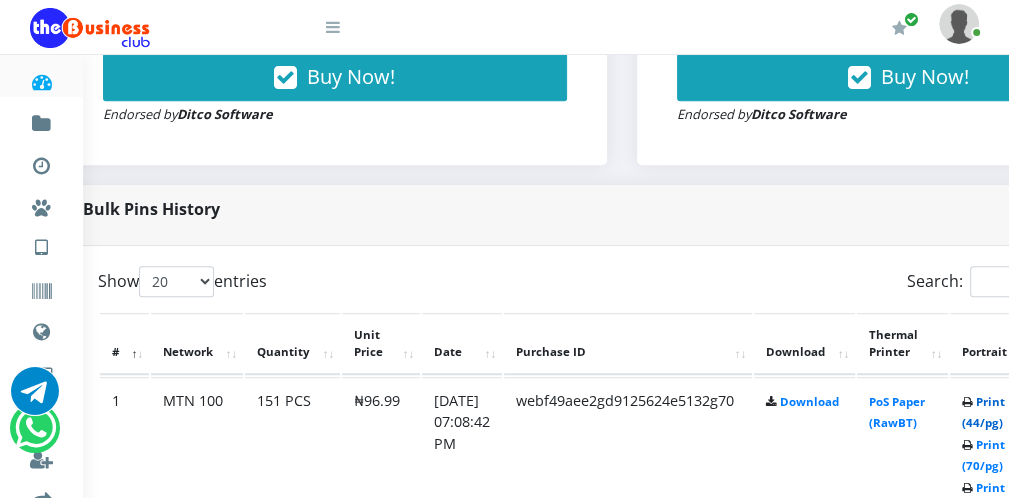 click on "Print (44/pg)" at bounding box center [983, 412] 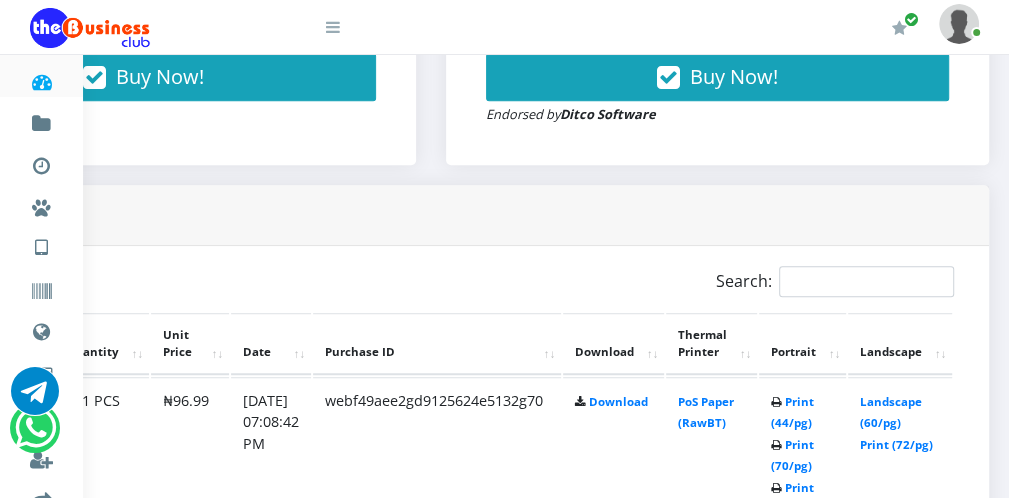 scroll, scrollTop: 0, scrollLeft: 0, axis: both 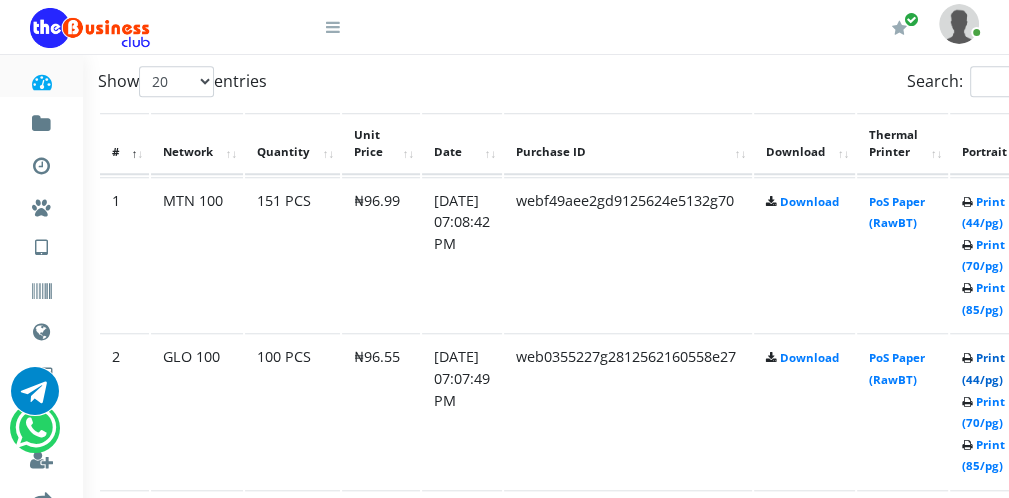 click on "Print (44/pg)" at bounding box center [983, 368] 